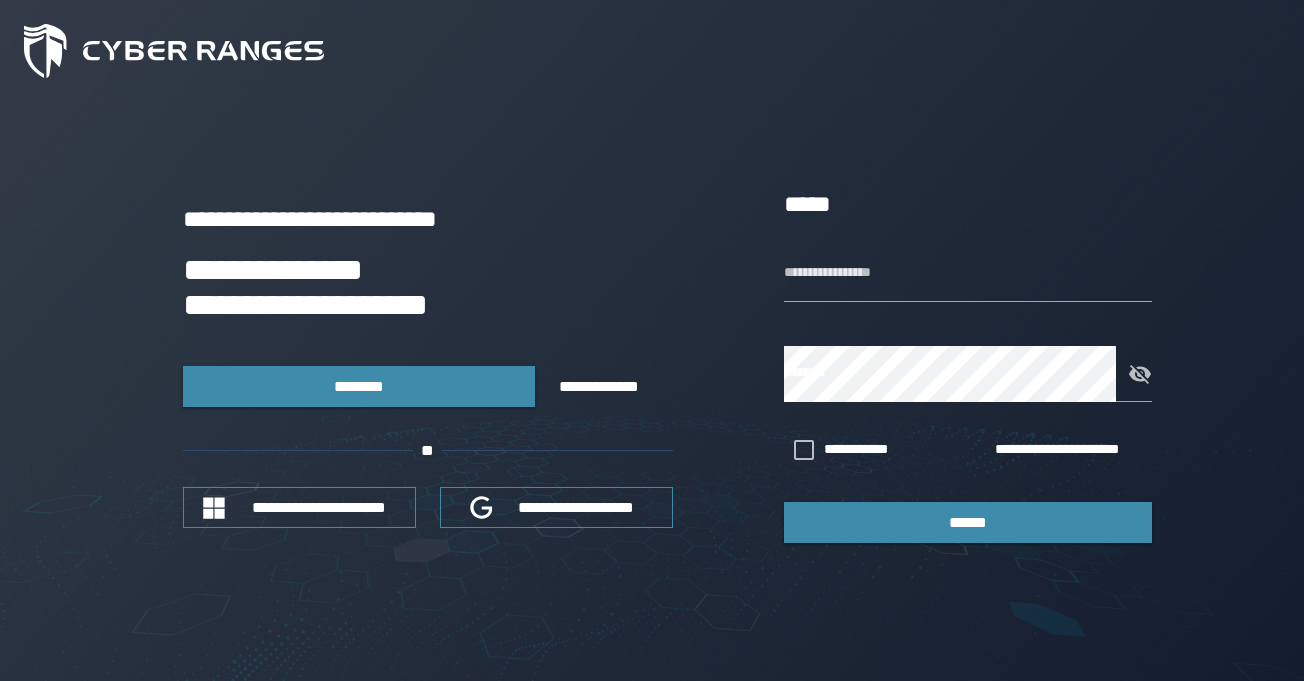 scroll, scrollTop: 0, scrollLeft: 0, axis: both 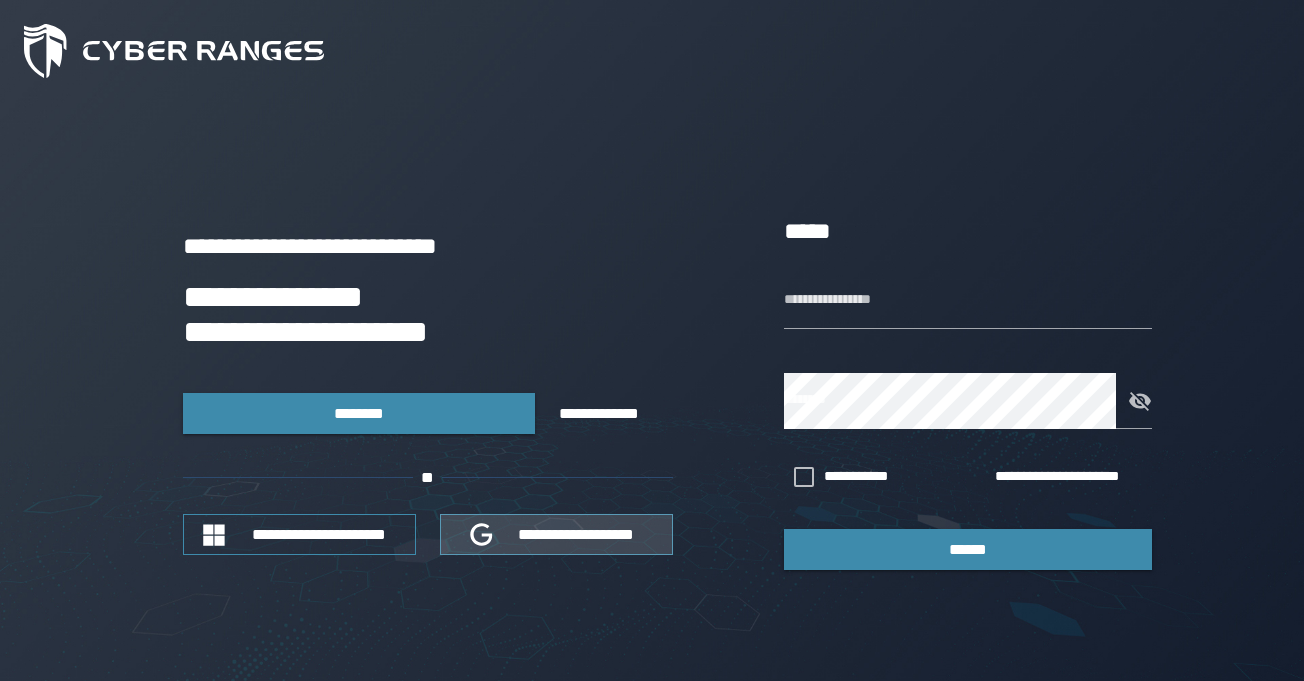 click on "**********" at bounding box center [577, 534] 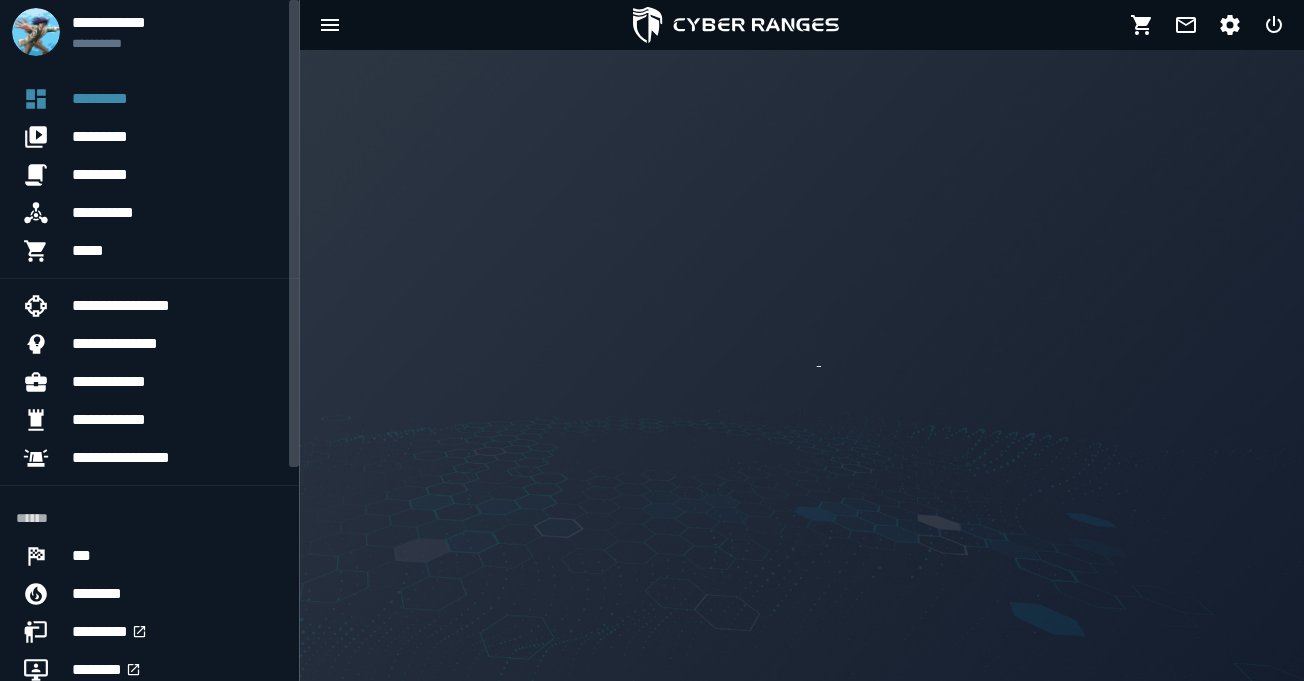 scroll, scrollTop: 0, scrollLeft: 0, axis: both 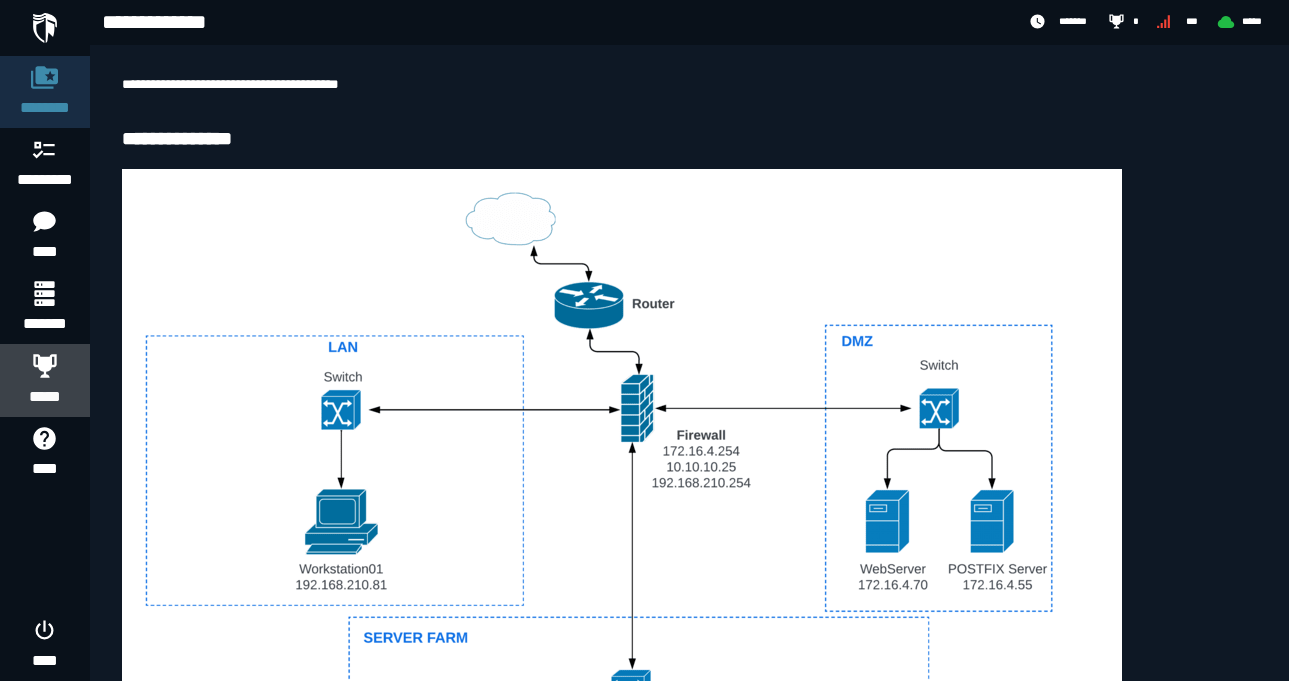 click 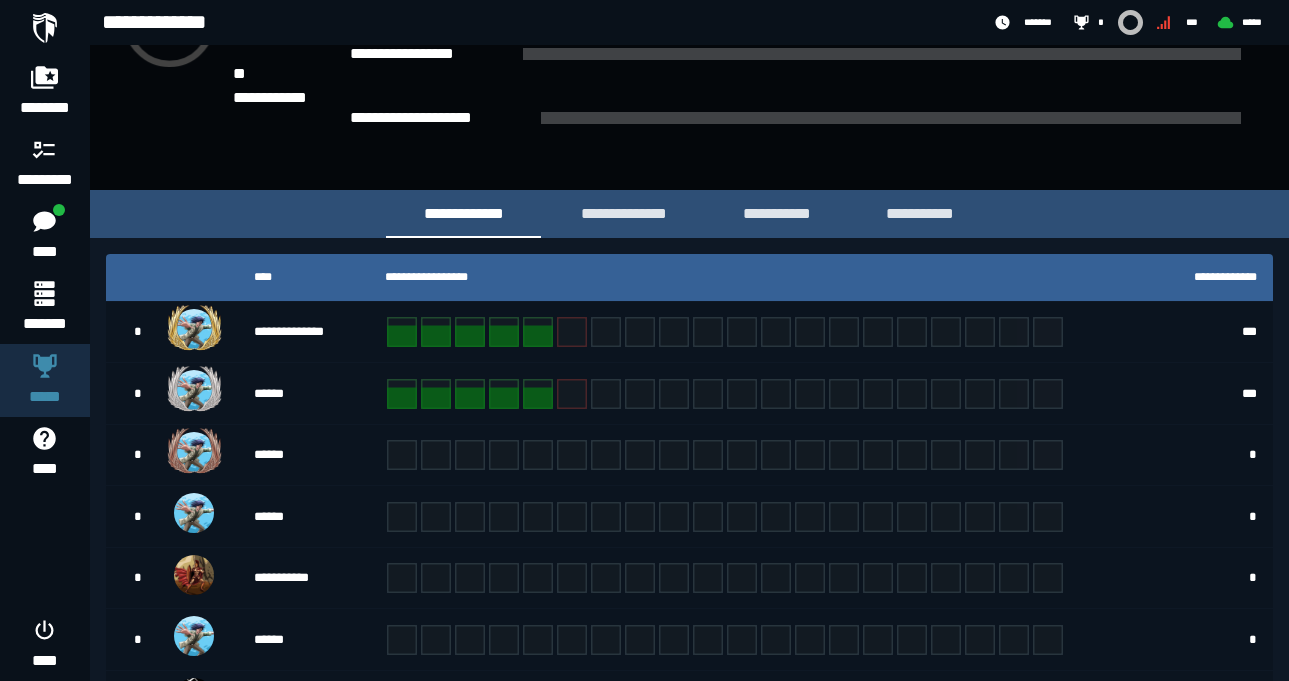 scroll, scrollTop: 219, scrollLeft: 0, axis: vertical 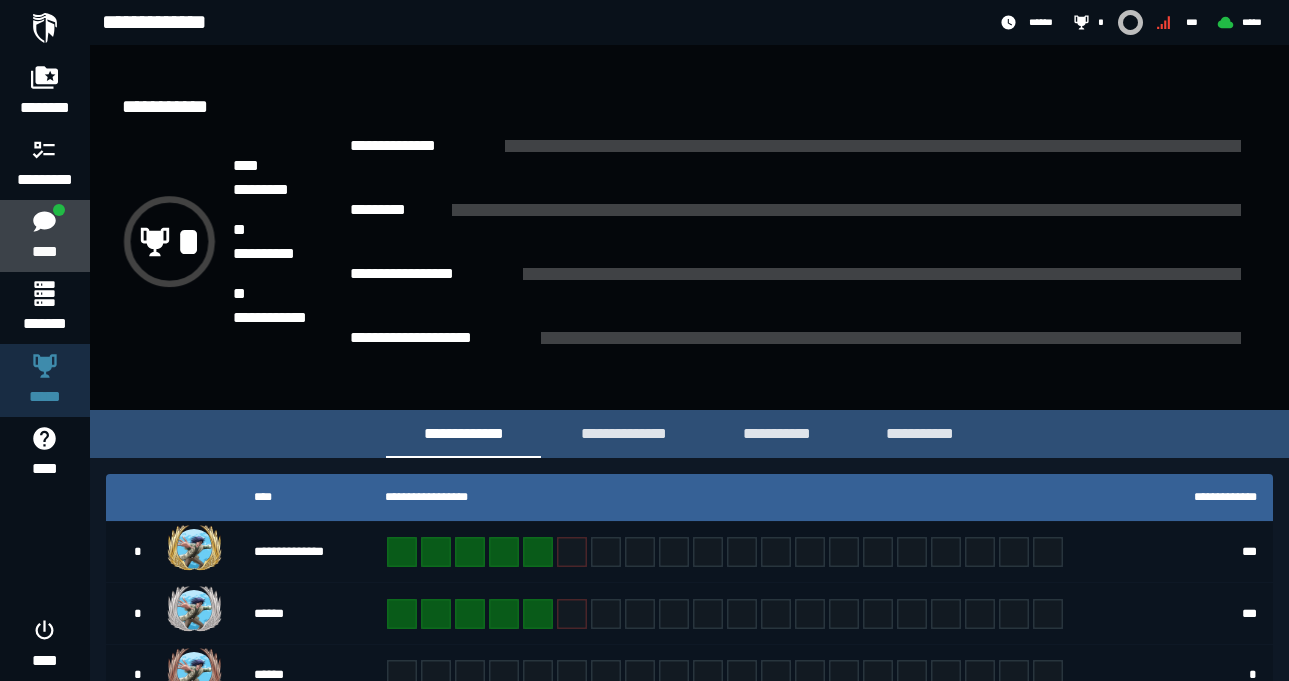 click on "****" at bounding box center (44, 252) 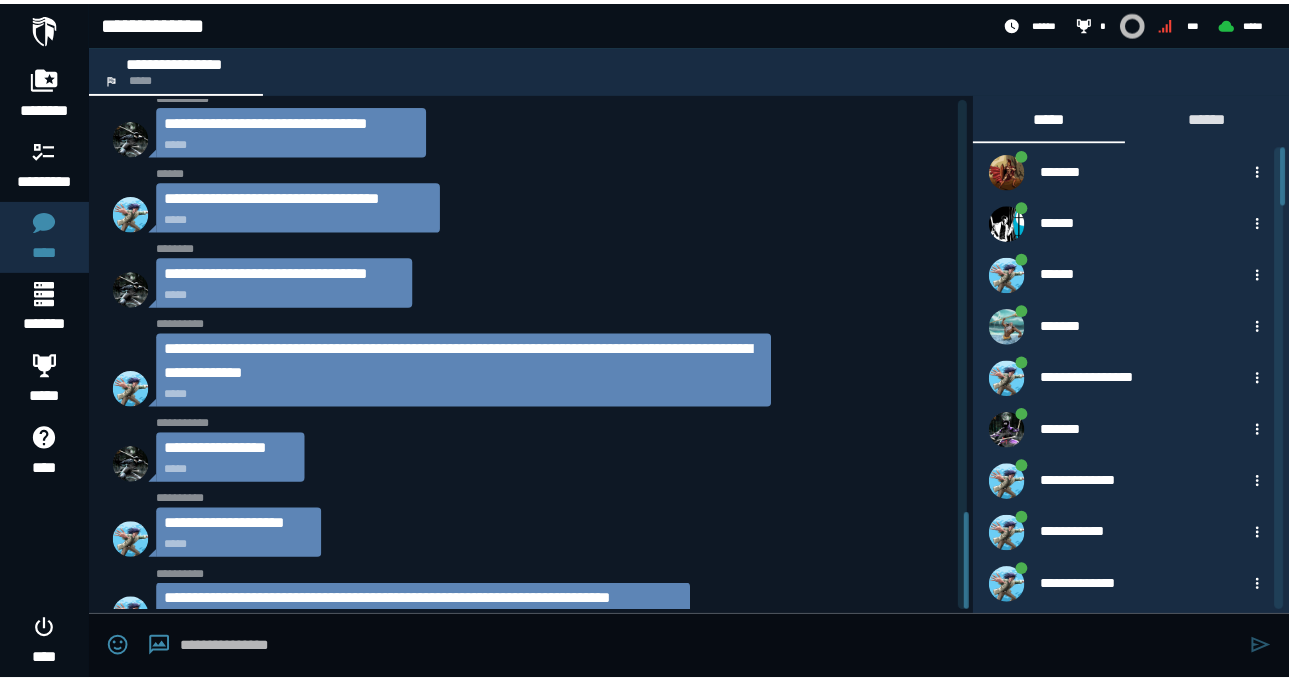 scroll, scrollTop: 2197, scrollLeft: 0, axis: vertical 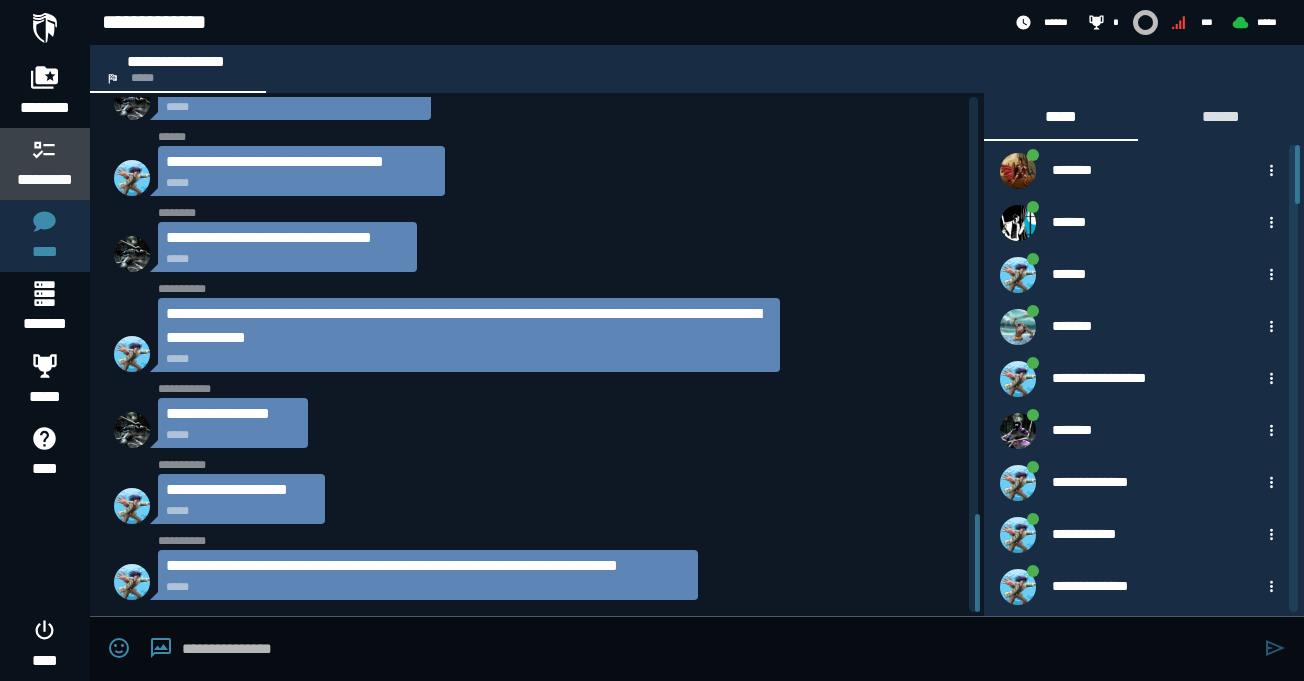 click 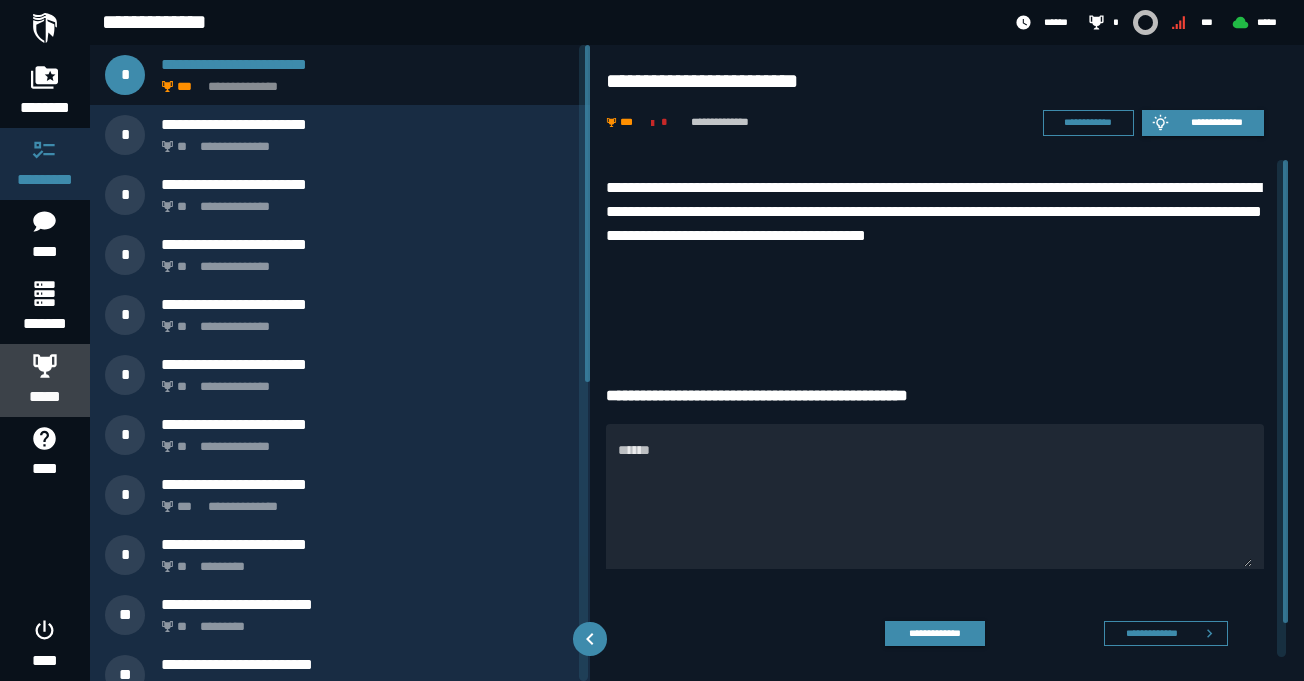 click 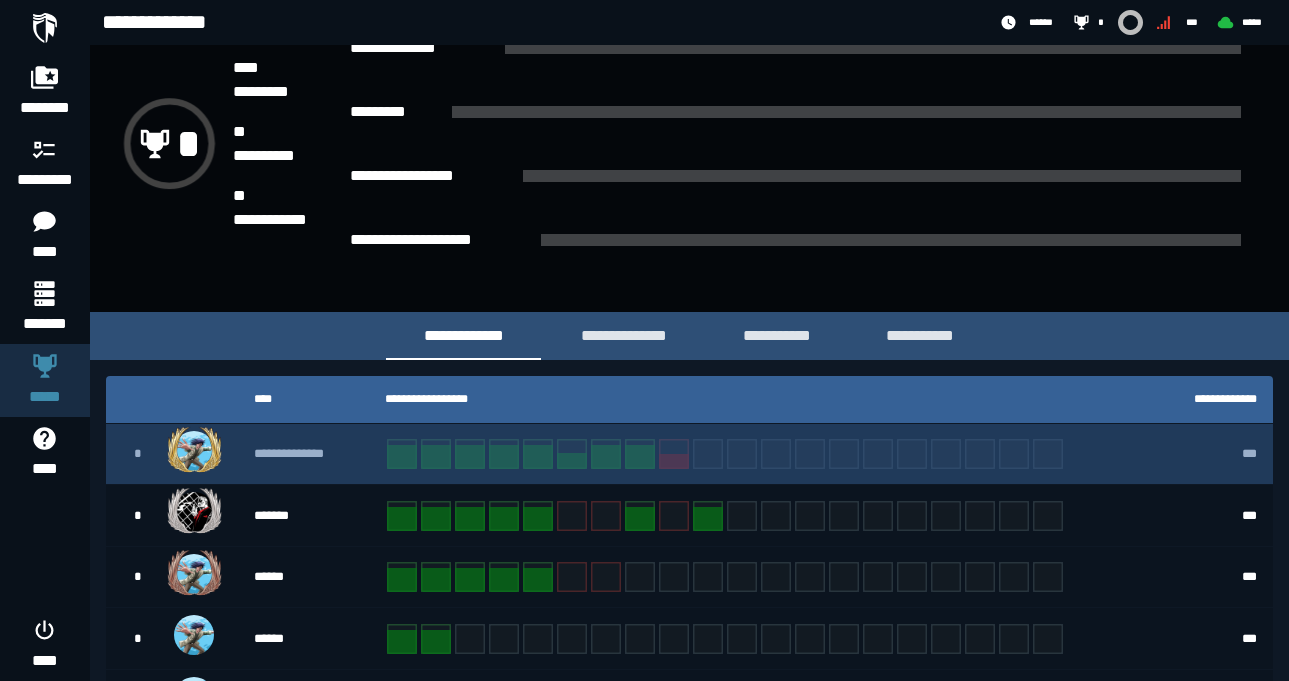 scroll, scrollTop: 97, scrollLeft: 0, axis: vertical 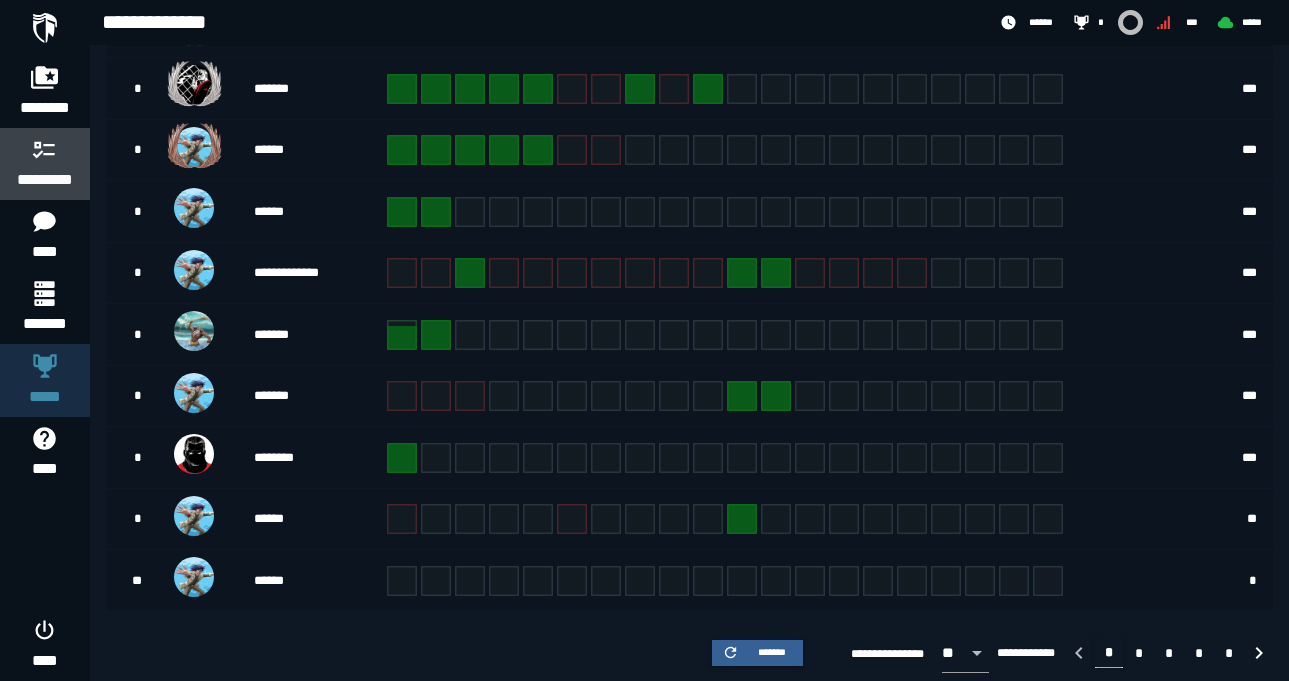 click 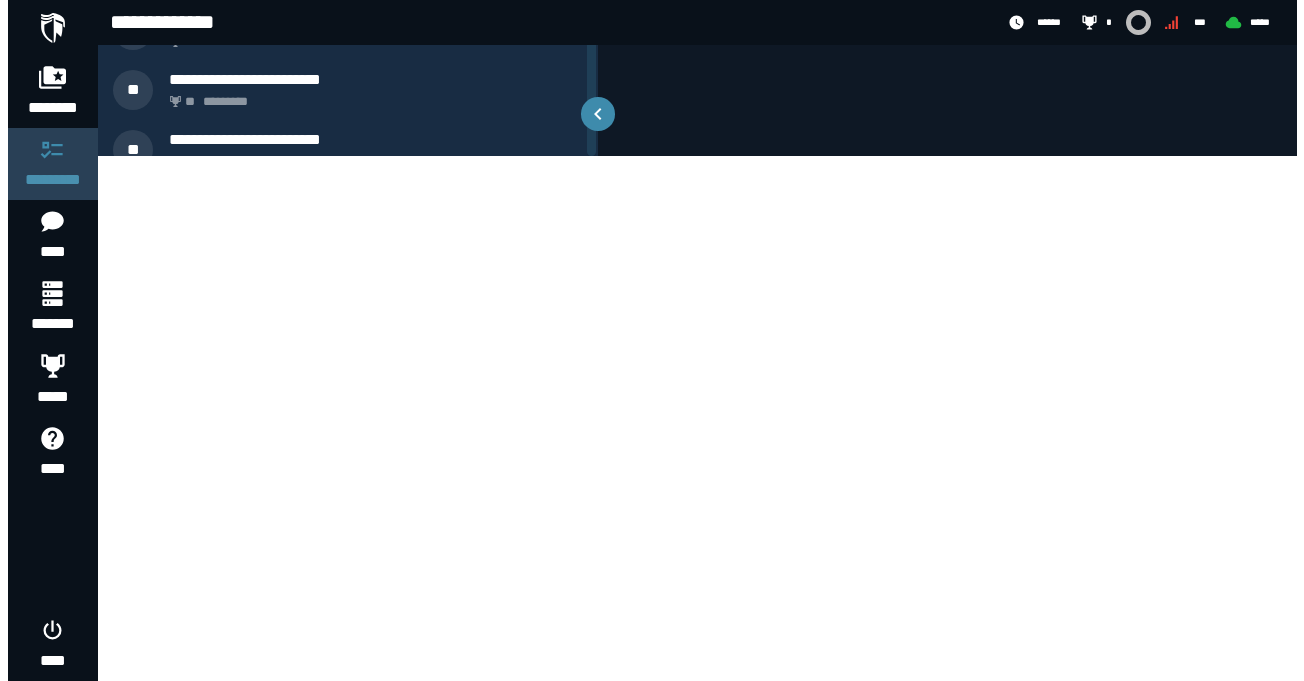 scroll, scrollTop: 0, scrollLeft: 0, axis: both 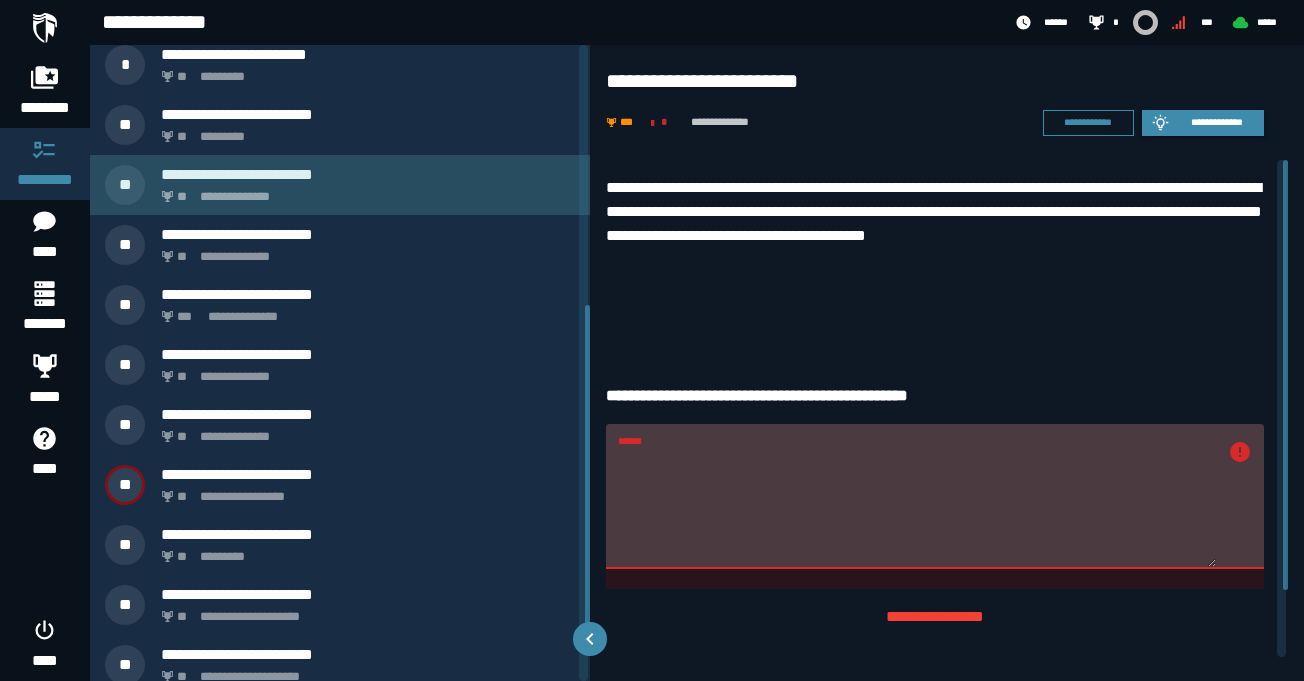 click on "**********" at bounding box center [368, 174] 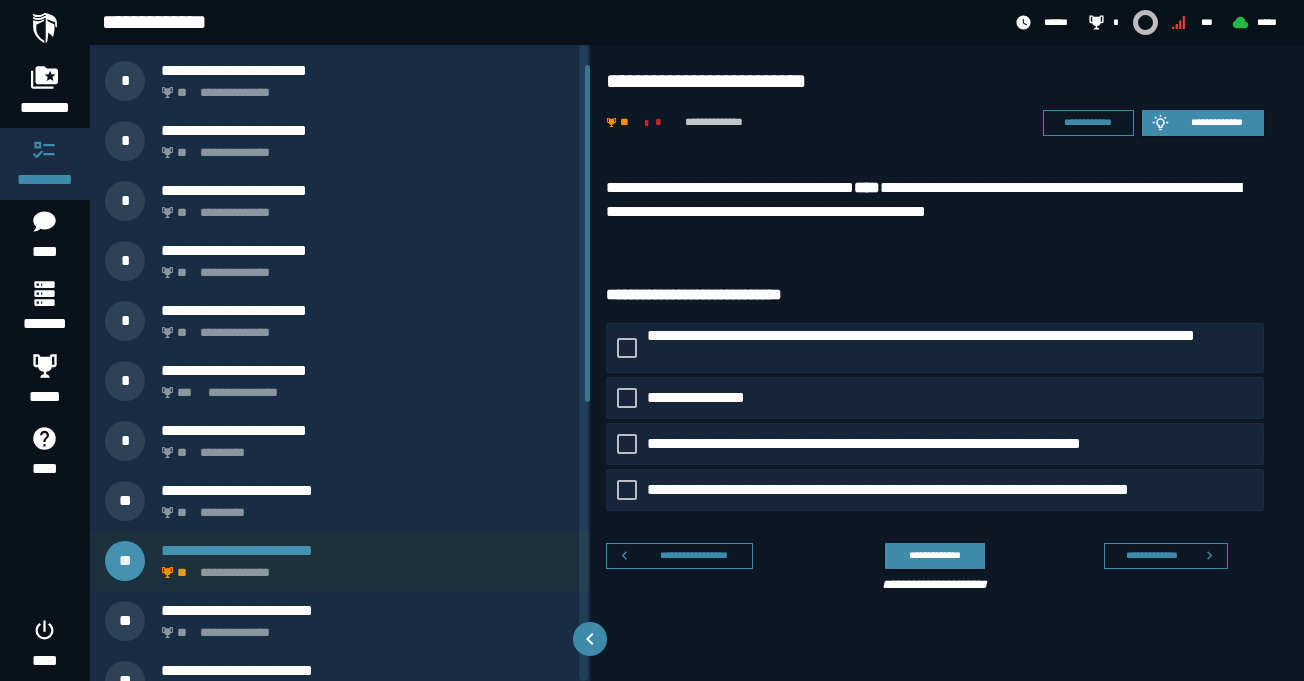 scroll, scrollTop: 24, scrollLeft: 0, axis: vertical 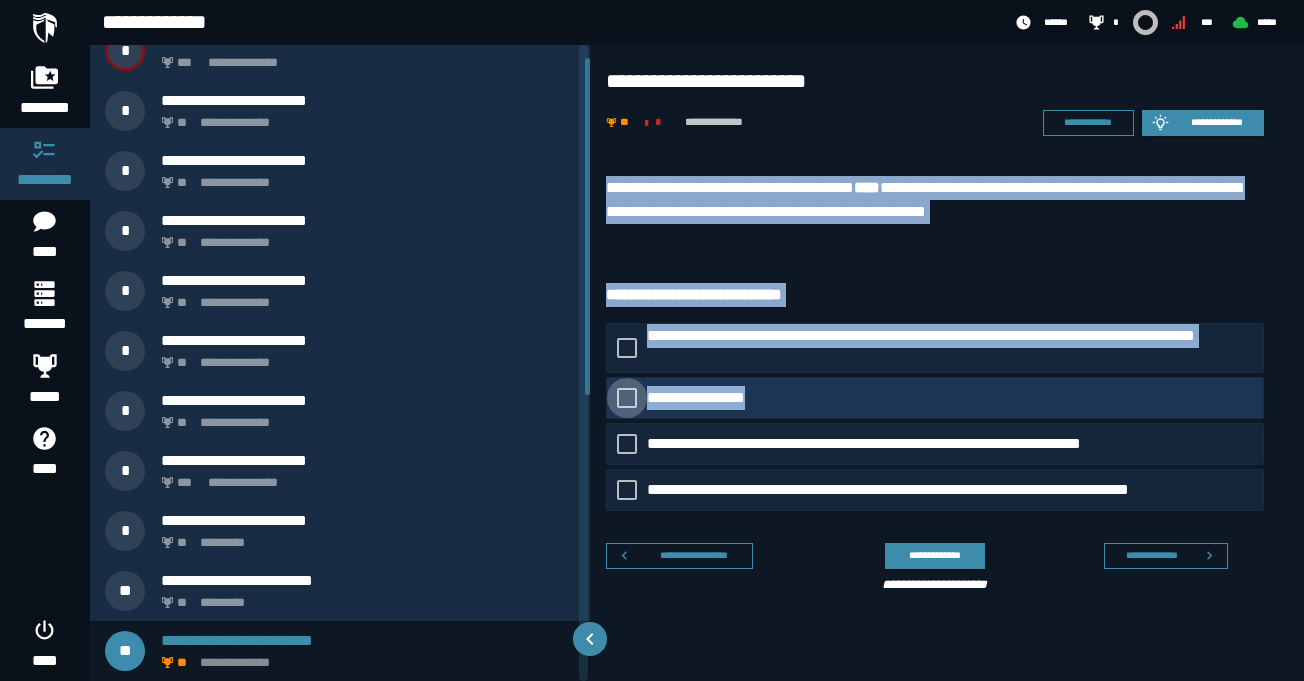 drag, startPoint x: 607, startPoint y: 172, endPoint x: 847, endPoint y: 406, distance: 335.19547 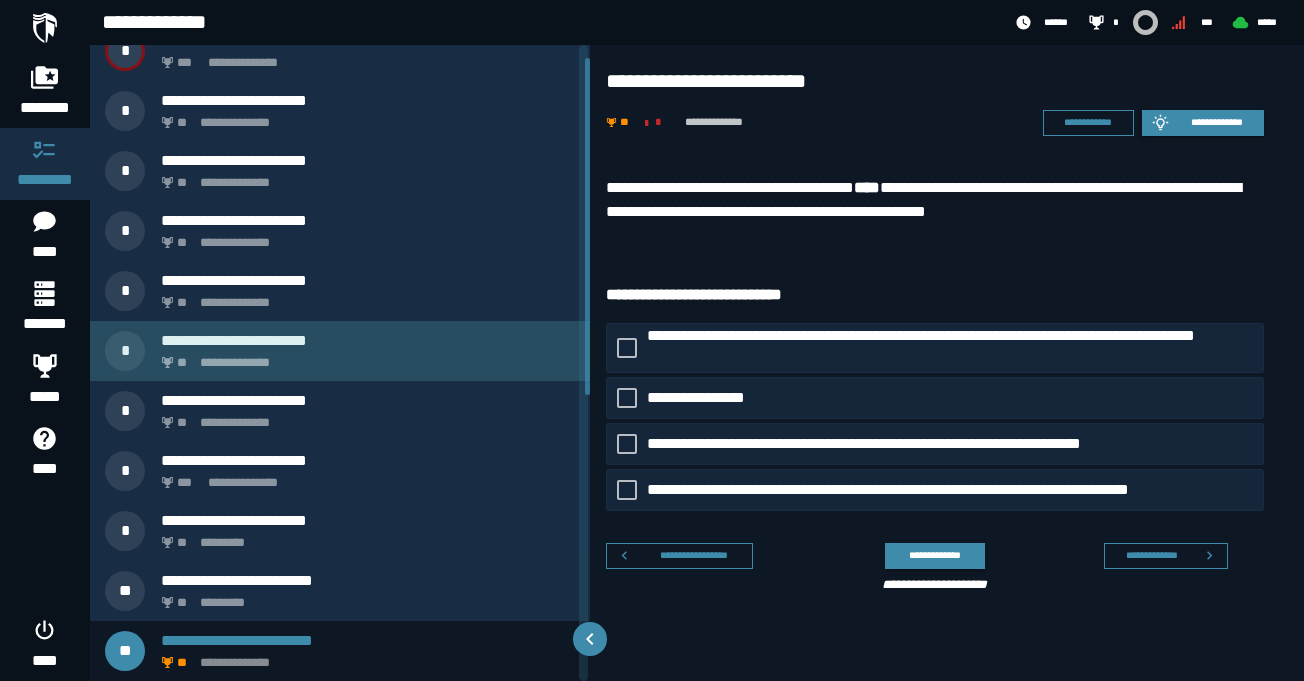 click on "**********" at bounding box center [364, 357] 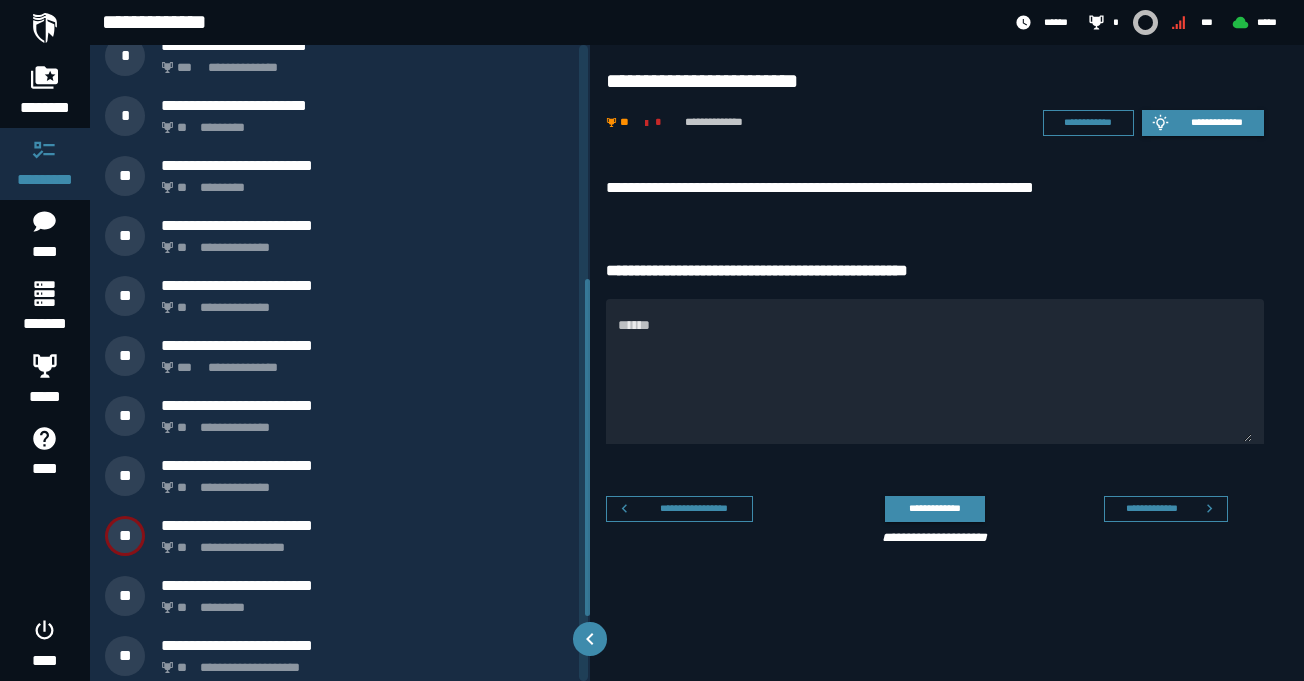 scroll, scrollTop: 442, scrollLeft: 0, axis: vertical 